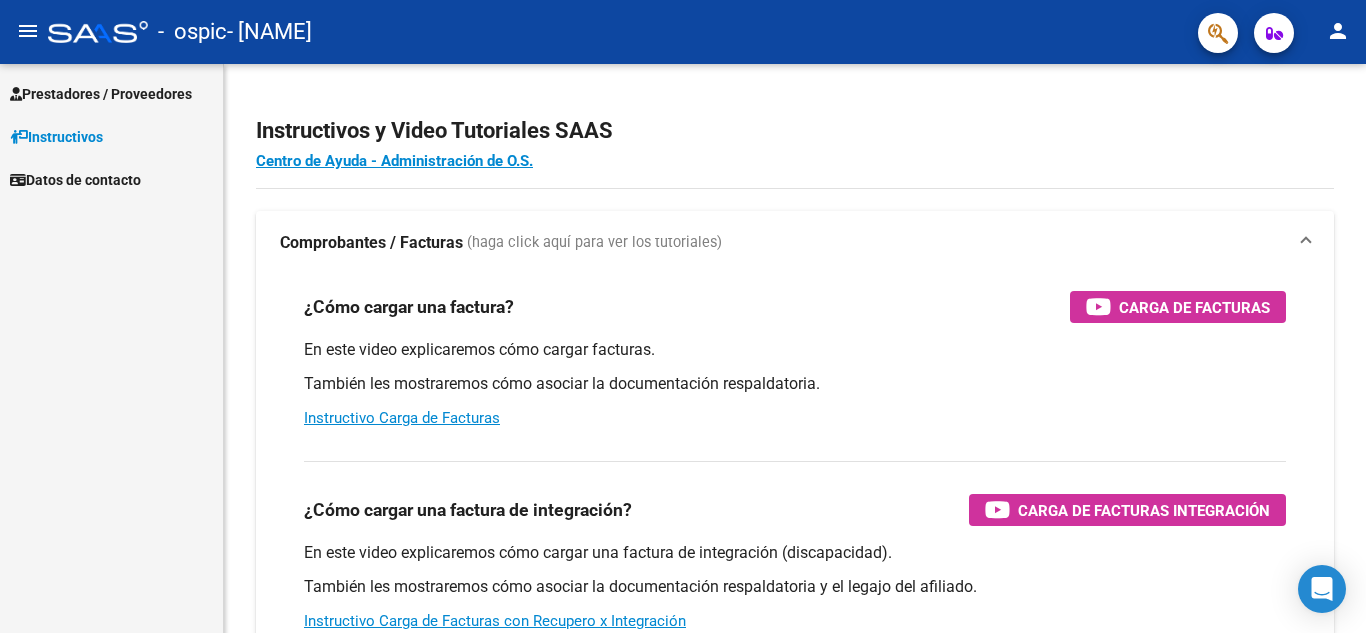 scroll, scrollTop: 0, scrollLeft: 0, axis: both 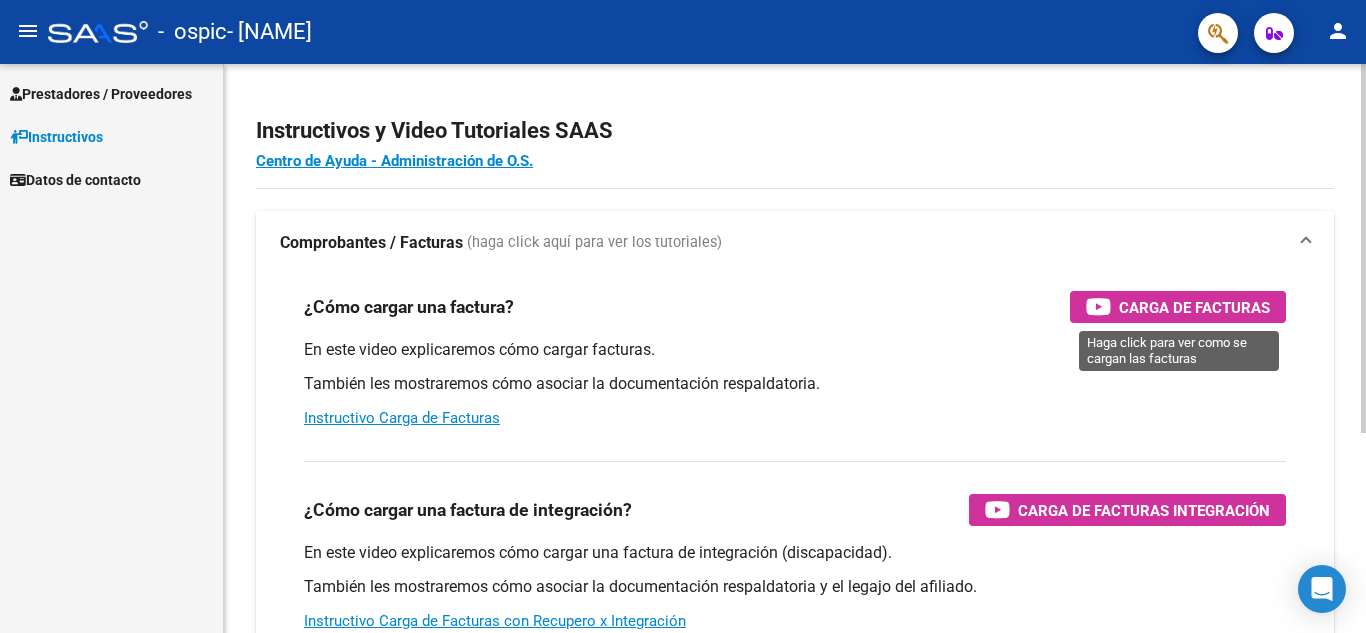 click on "Carga de Facturas" at bounding box center (1194, 307) 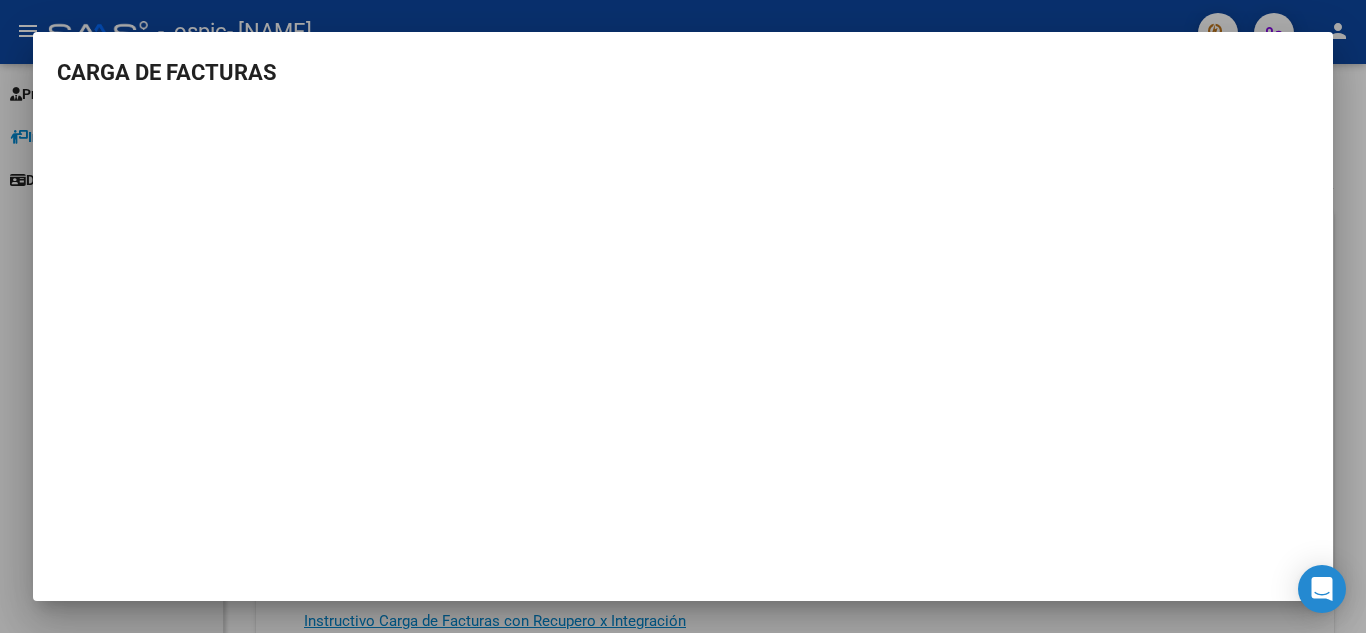 click at bounding box center (683, 316) 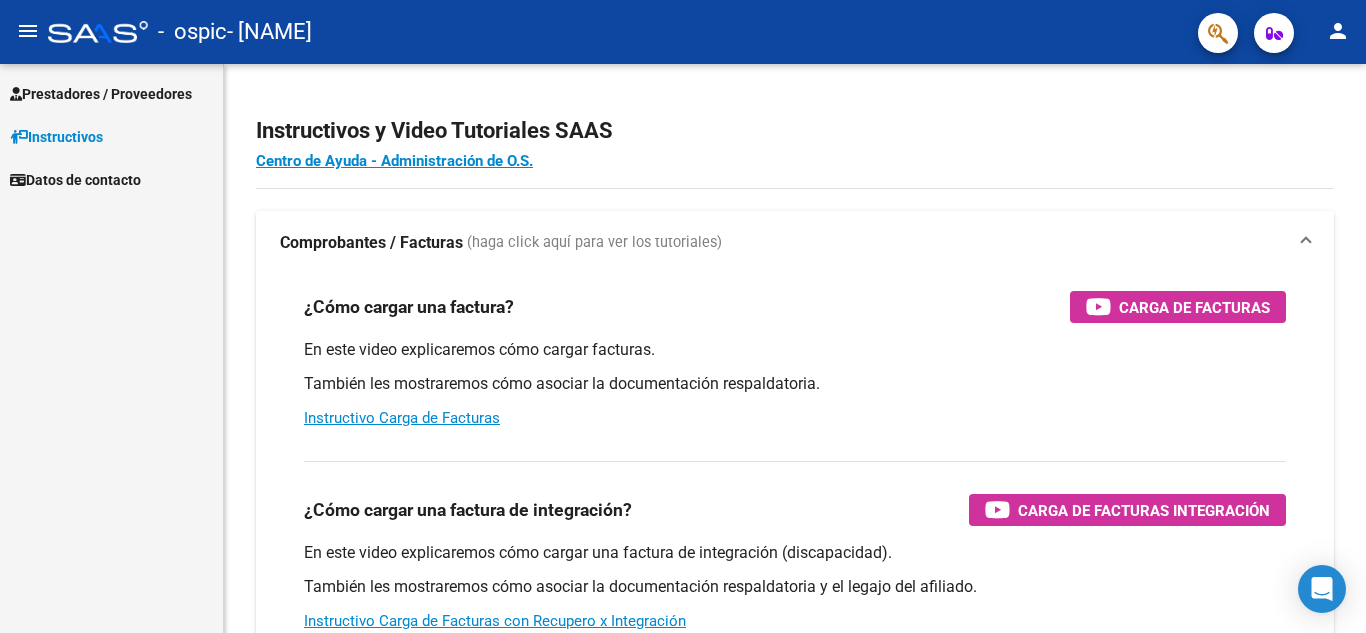 click on "Prestadores / Proveedores" at bounding box center [101, 94] 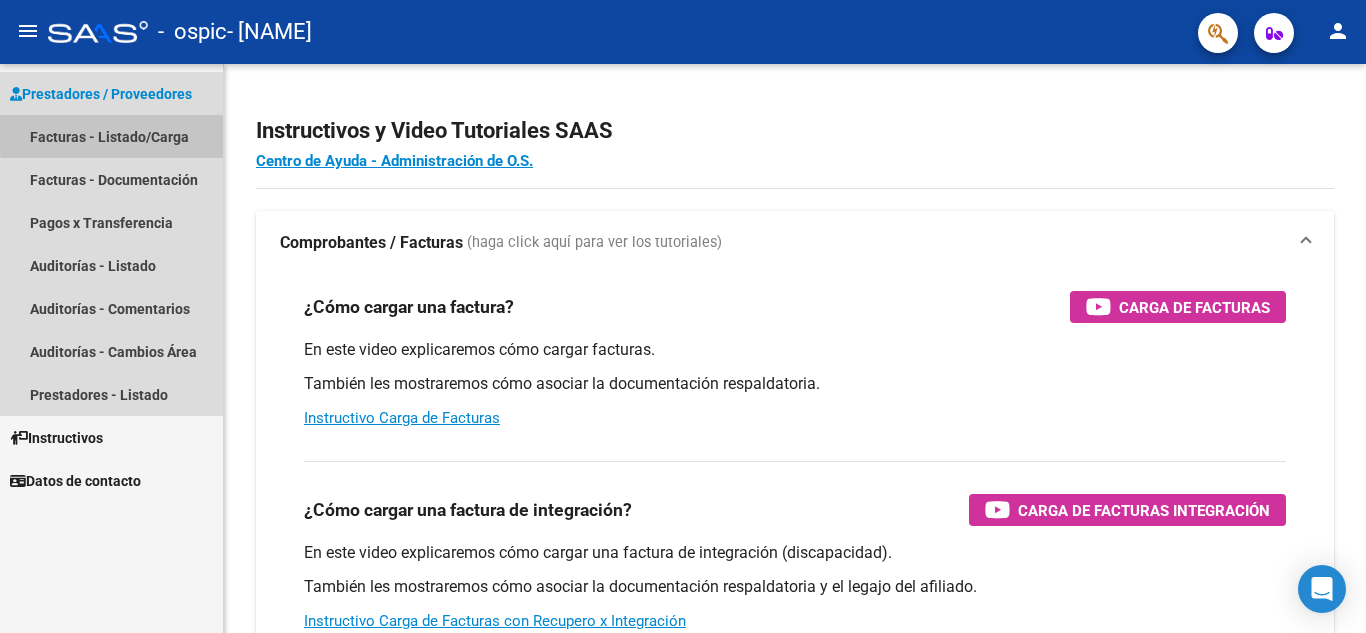 click on "Facturas - Listado/Carga" at bounding box center (111, 136) 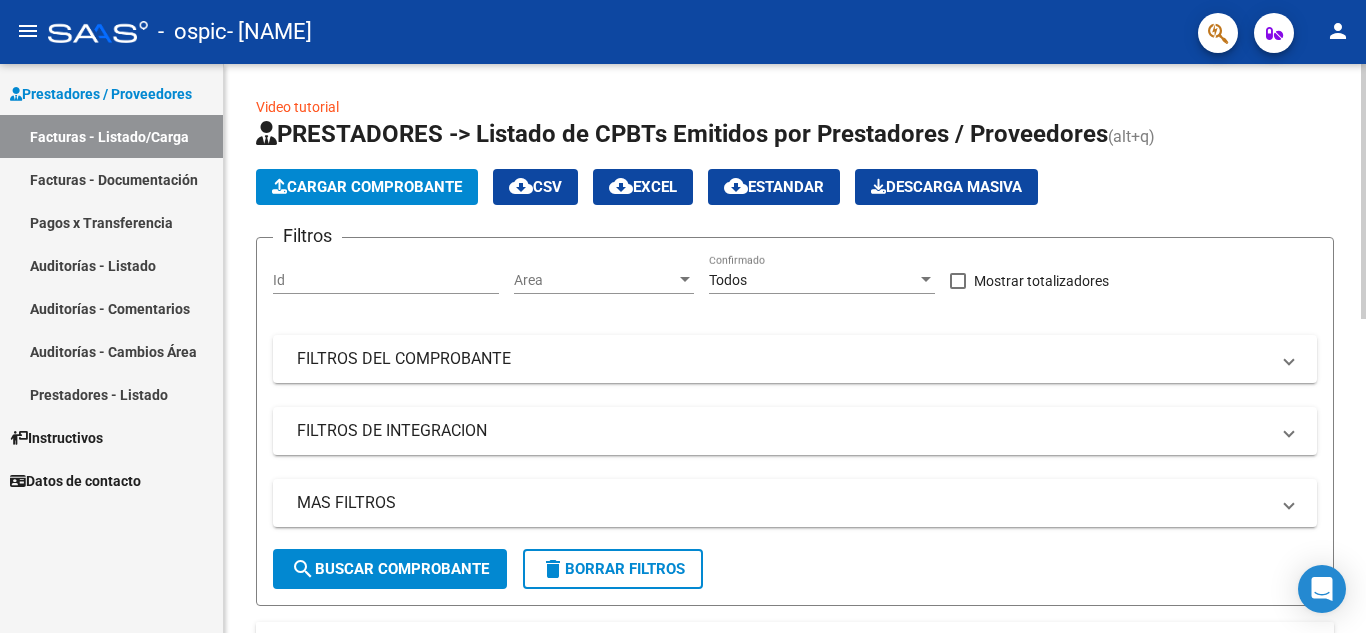 click on "Cargar Comprobante" 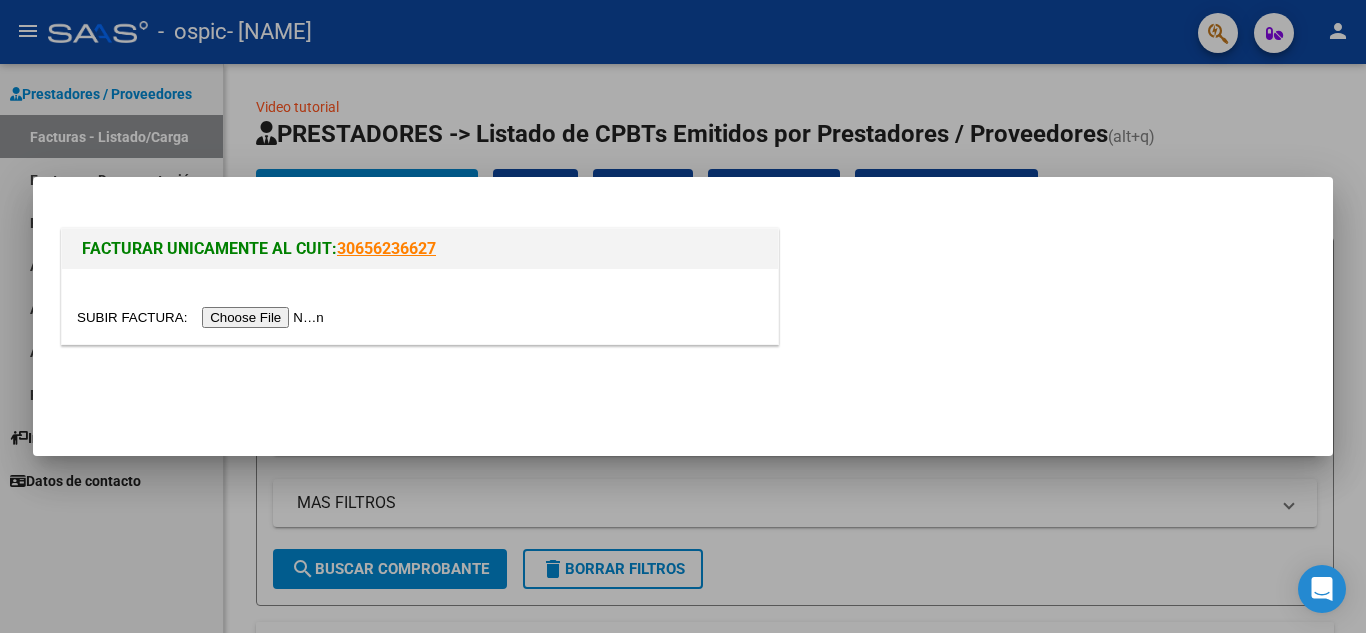 click at bounding box center [203, 317] 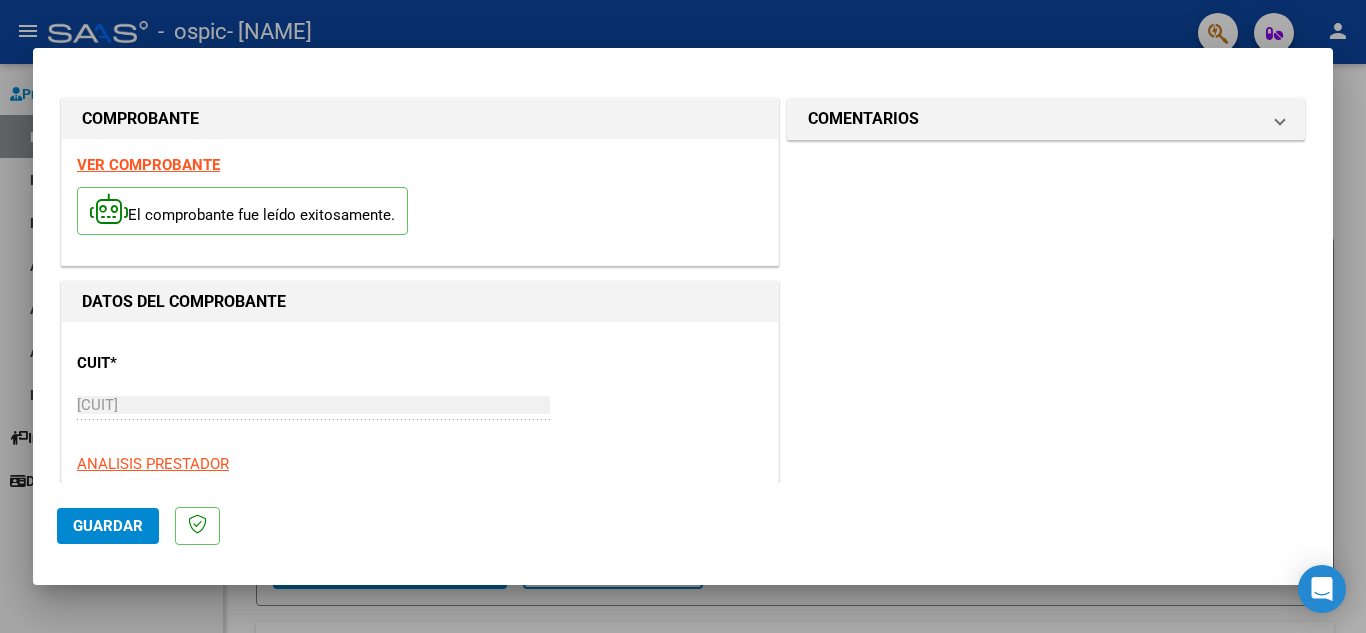click on "Guardar" 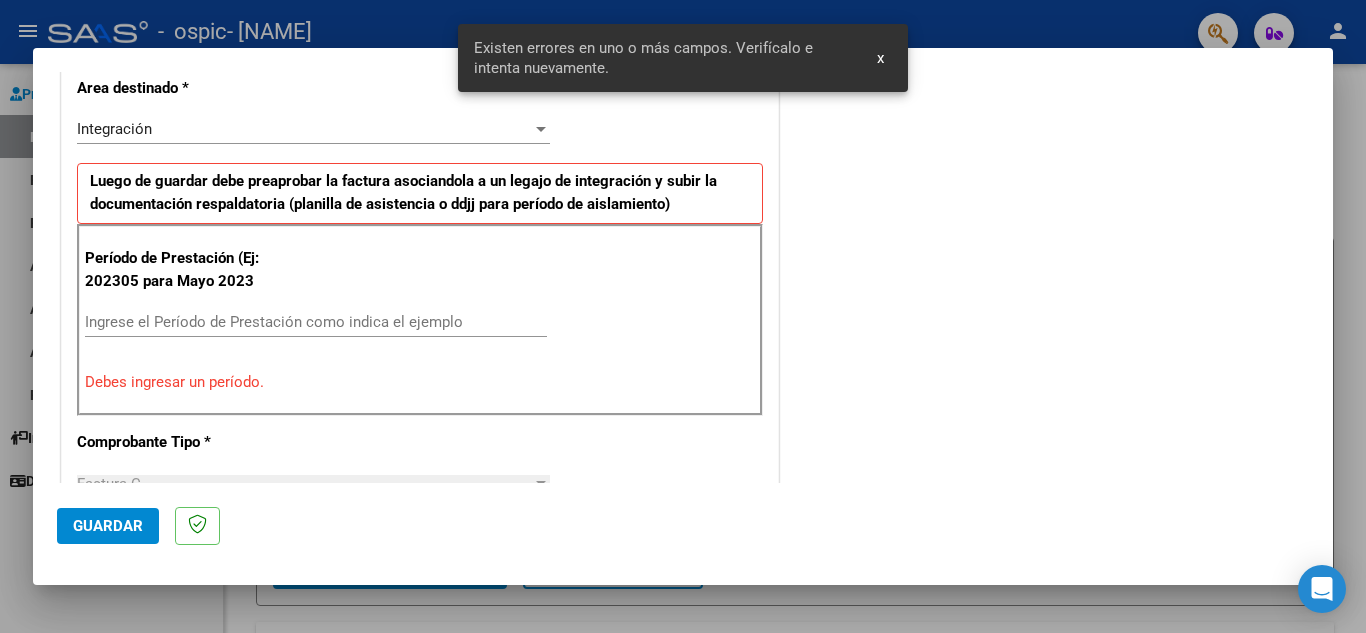 scroll, scrollTop: 453, scrollLeft: 0, axis: vertical 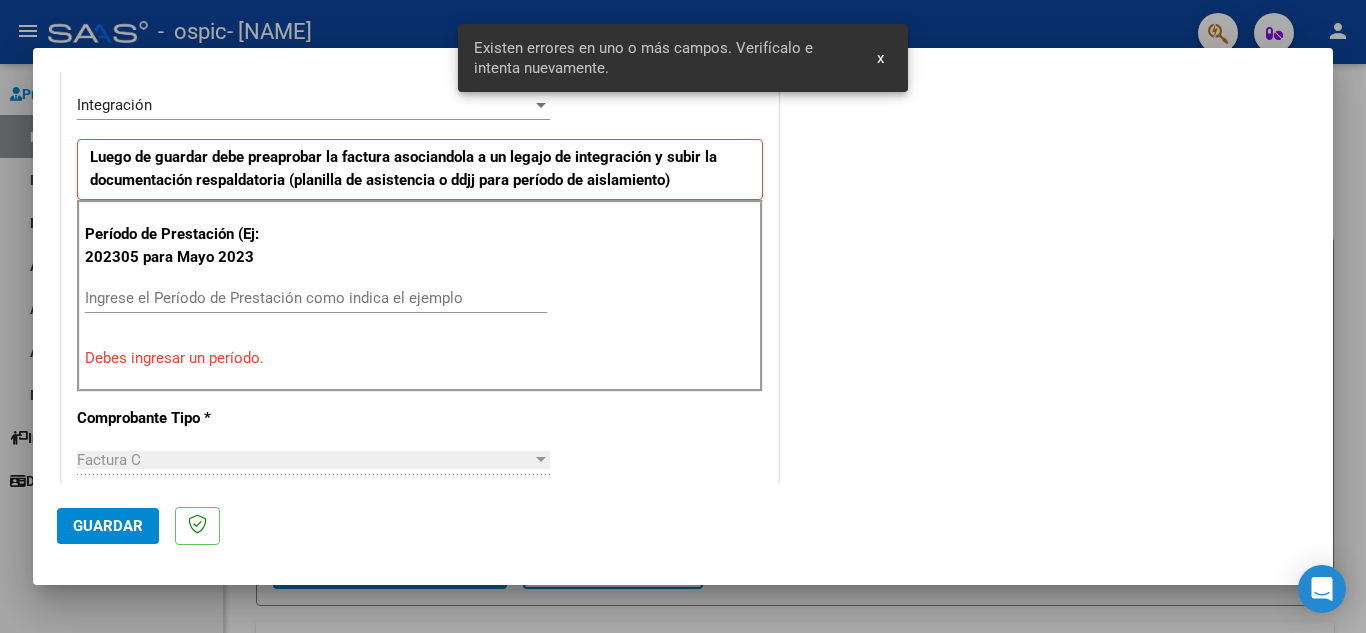 click on "Factura C" at bounding box center (304, 460) 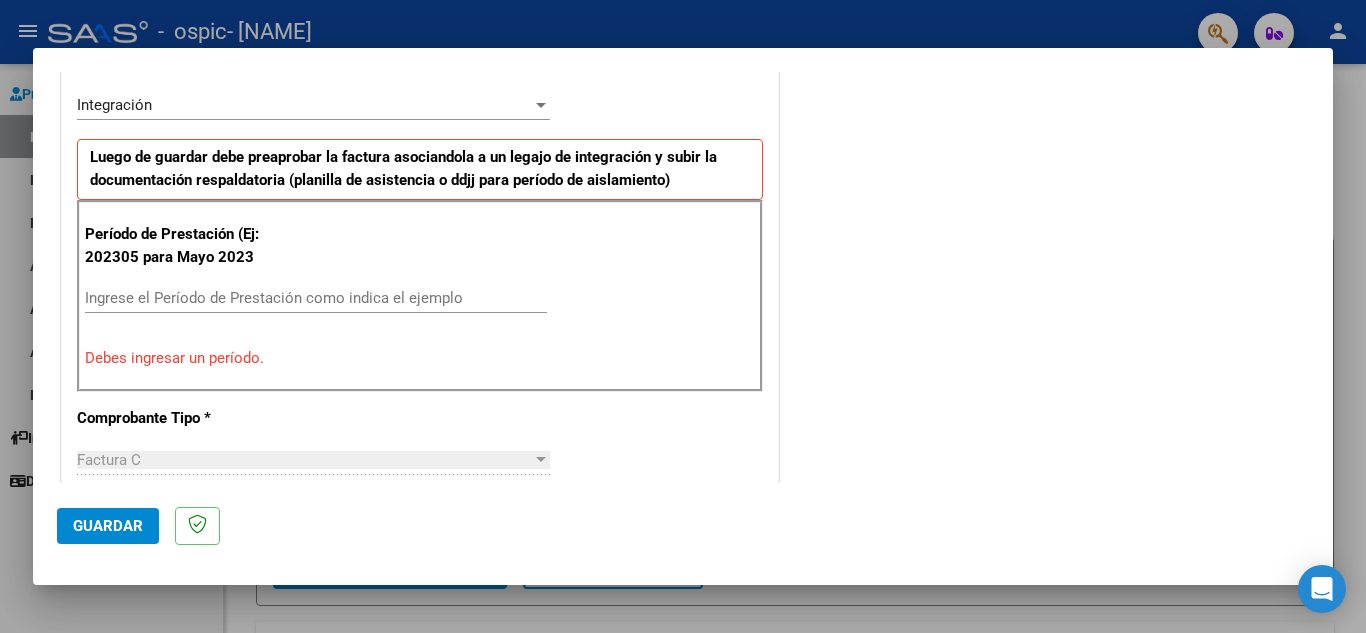 click on "Guardar" 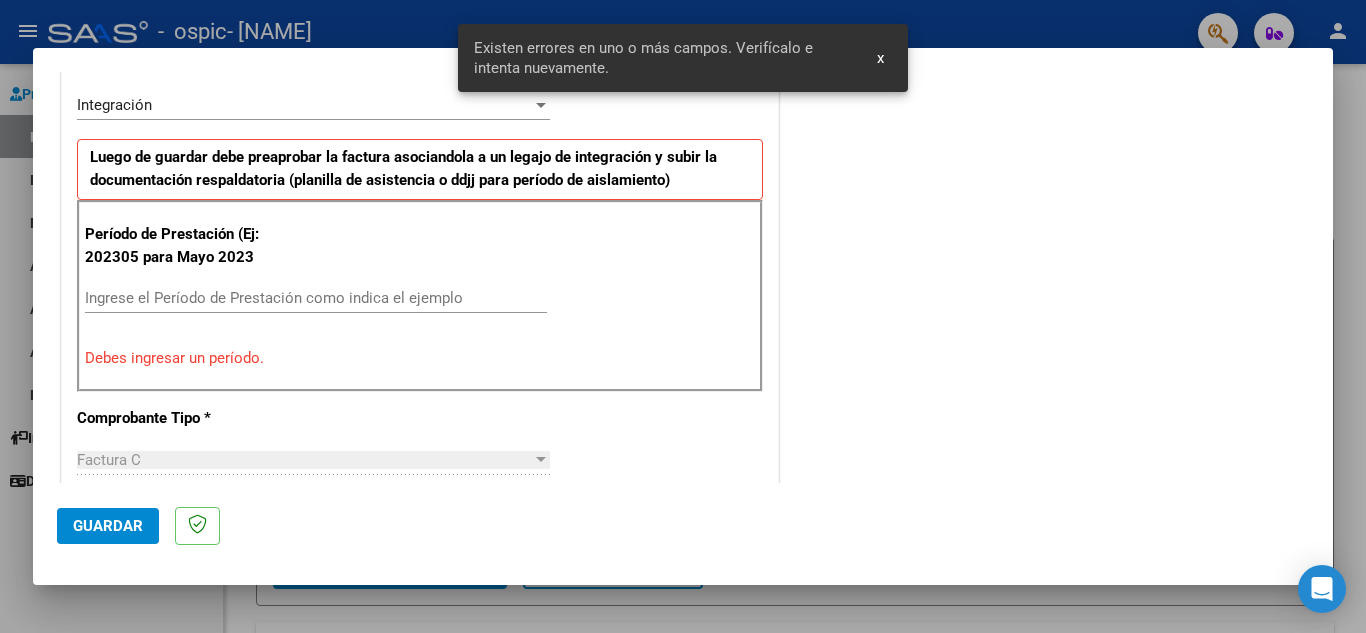 click on "Debes ingresar un período." at bounding box center (420, 358) 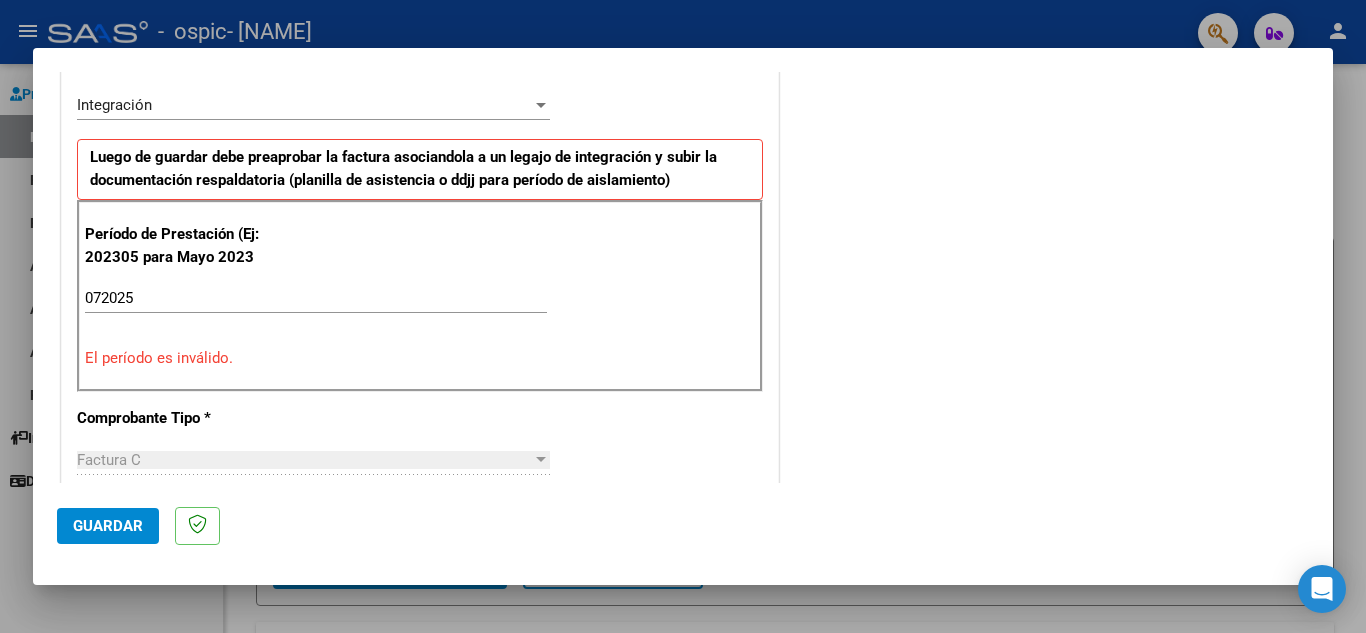 drag, startPoint x: 445, startPoint y: 411, endPoint x: 398, endPoint y: 419, distance: 47.67599 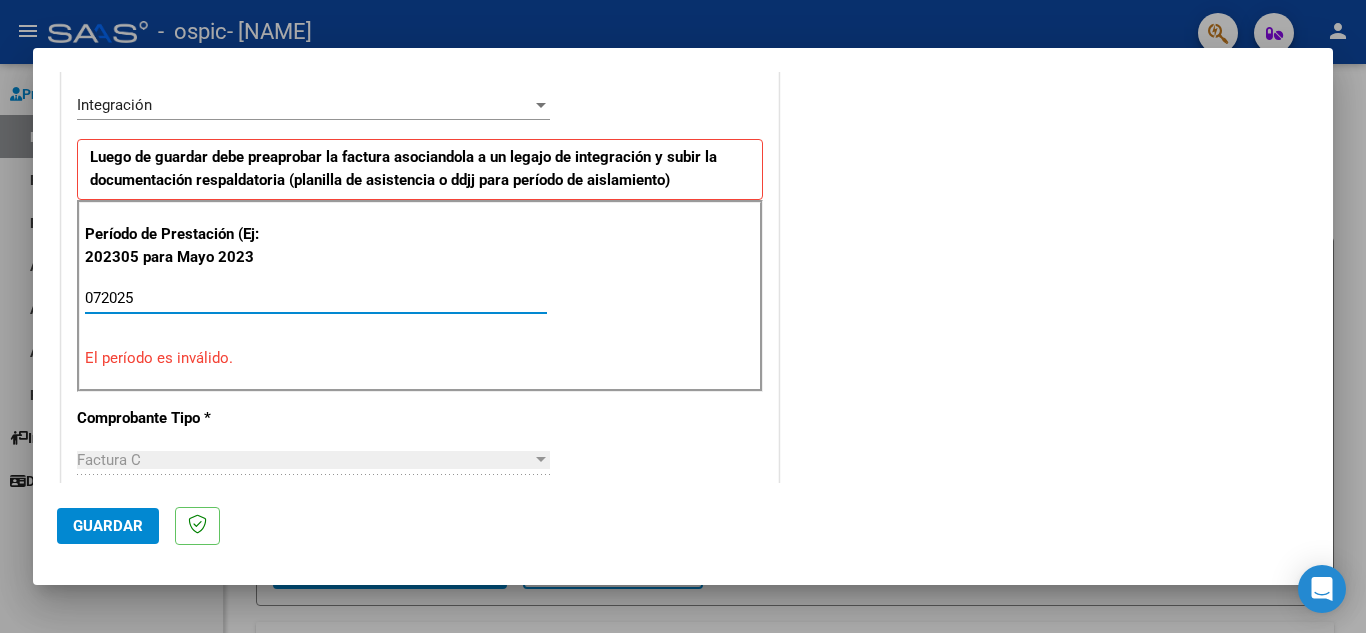 drag, startPoint x: 141, startPoint y: 298, endPoint x: 62, endPoint y: 295, distance: 79.05694 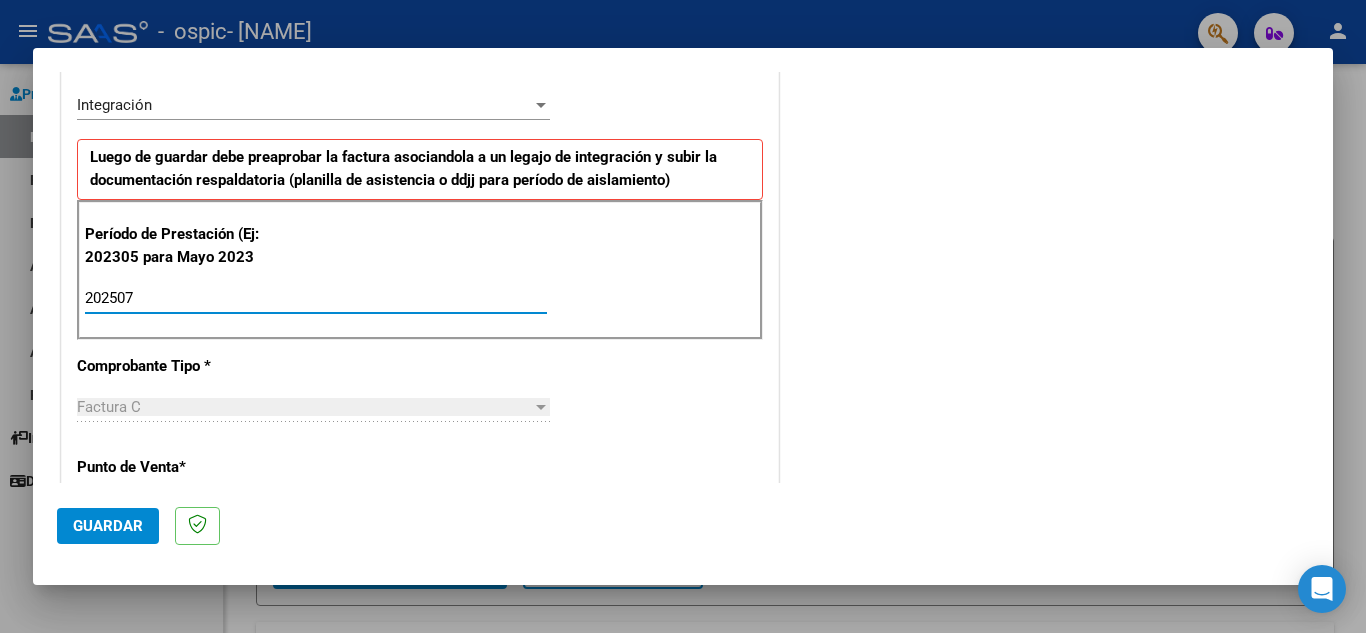 type on "202507" 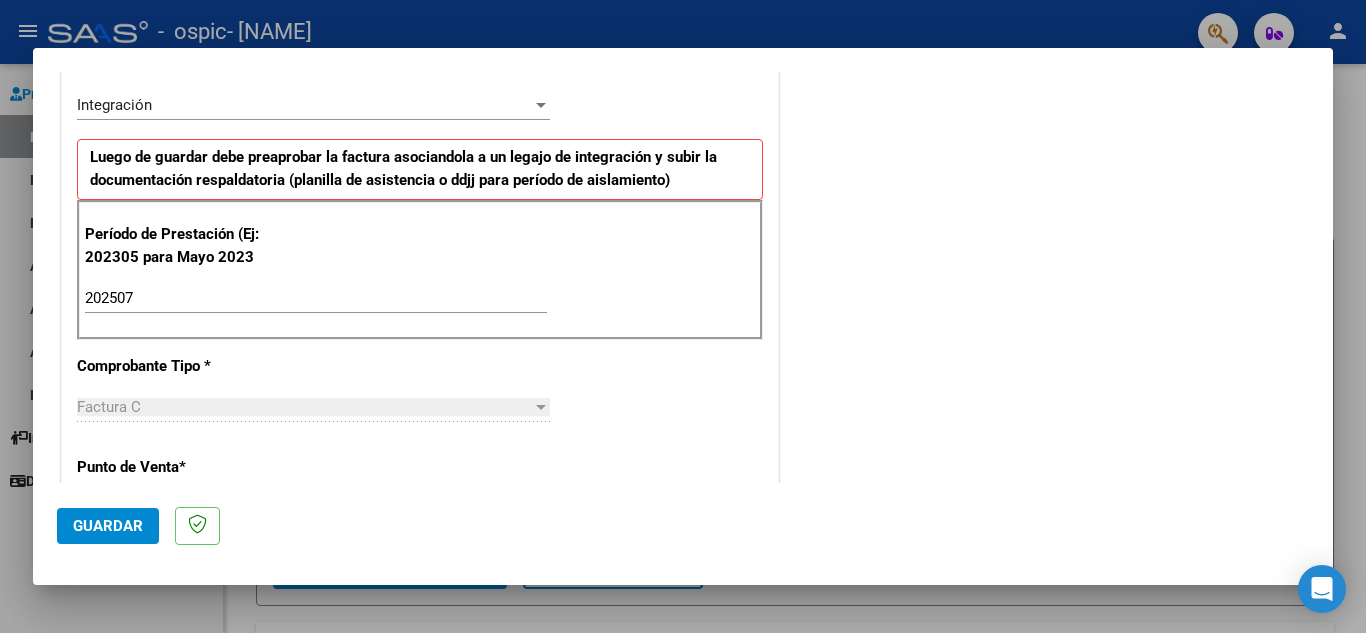 click on "CUIT  *   [CUIT] Ingresar CUIT  ANALISIS PRESTADOR  Area destinado * Integración Seleccionar Area Luego de guardar debe preaprobar la factura asociandola a un legajo de integración y subir la documentación respaldatoria (planilla de asistencia o ddjj para período de aislamiento)  Período de Prestación (Ej: 202305 para Mayo 2023    202507 Ingrese el Período de Prestación como indica el ejemplo   Comprobante Tipo * Factura C Seleccionar Tipo Punto de Venta  *   2 Ingresar el Nro.  Número  *   663 Ingresar el Nro.  Monto  *   $ 148.447,32 Ingresar el monto  Fecha del Cpbt.  *   2025-08-05 Ingresar la fecha  CAE / CAEA (no ingrese CAI)    [CAE] Ingresar el CAE o CAEA (no ingrese CAI)  Fecha de Vencimiento    Ingresar la fecha  Ref. Externa    Ingresar la ref.  N° Liquidación    Ingresar el N° Liquidación" at bounding box center [420, 602] 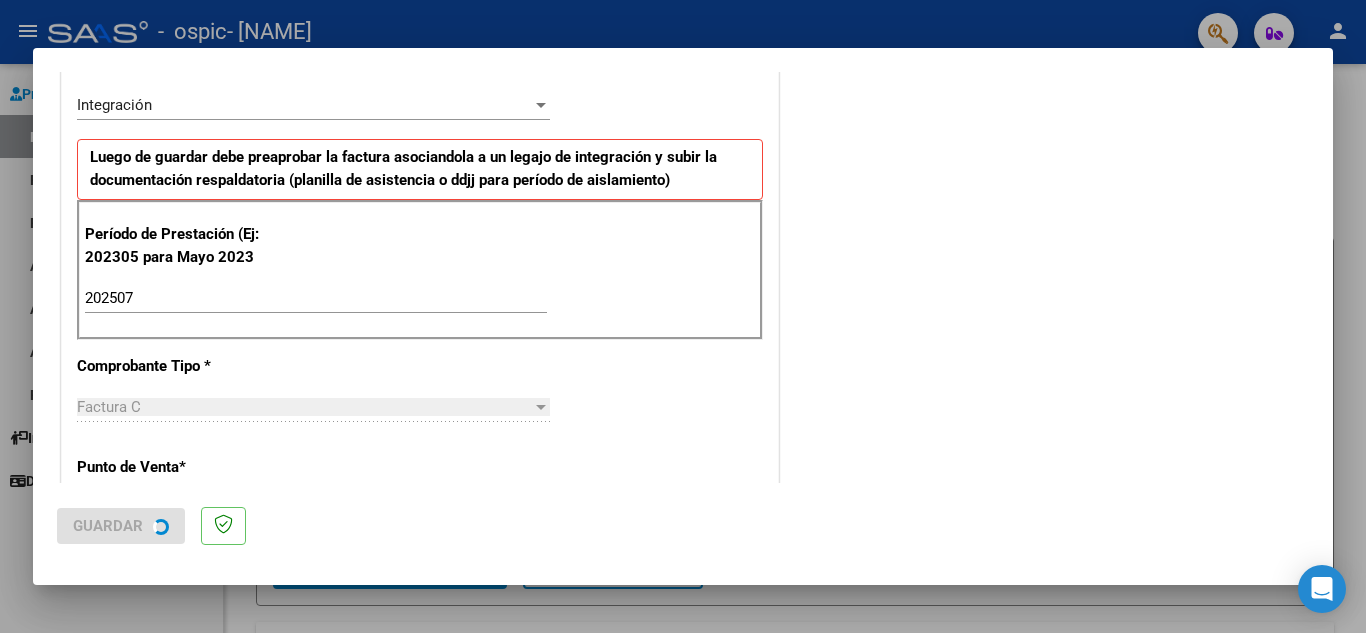 scroll, scrollTop: 0, scrollLeft: 0, axis: both 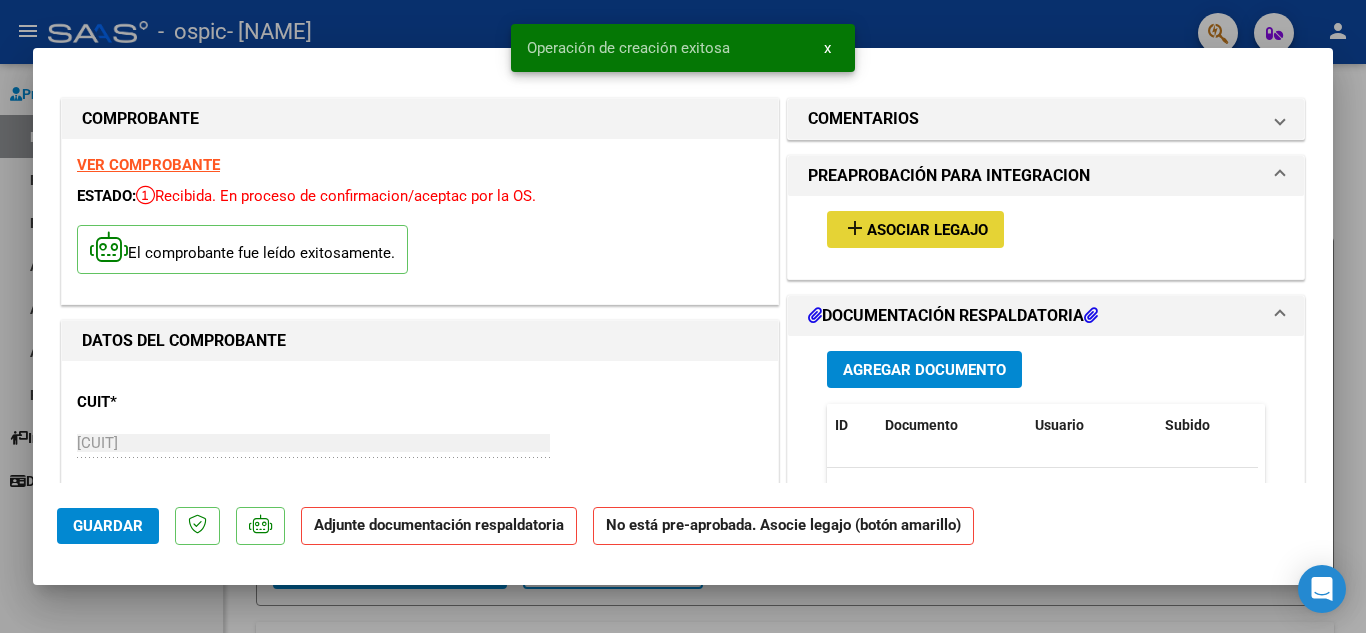 click on "Asociar Legajo" at bounding box center (927, 230) 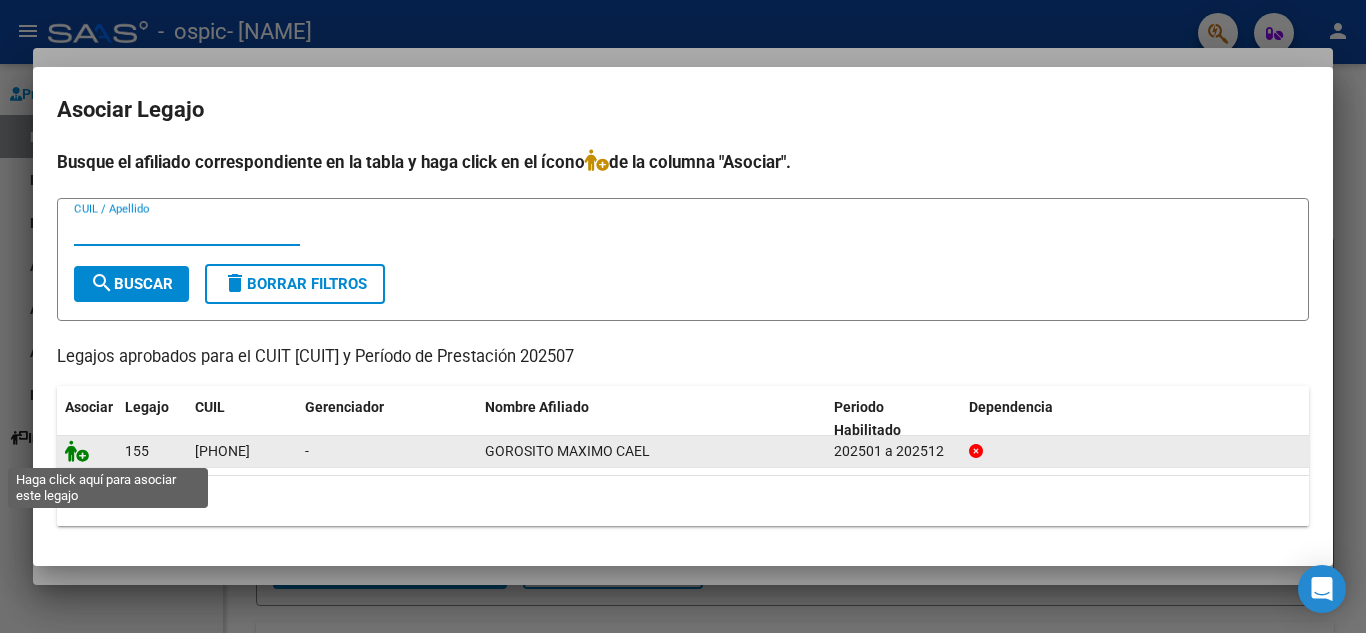 click 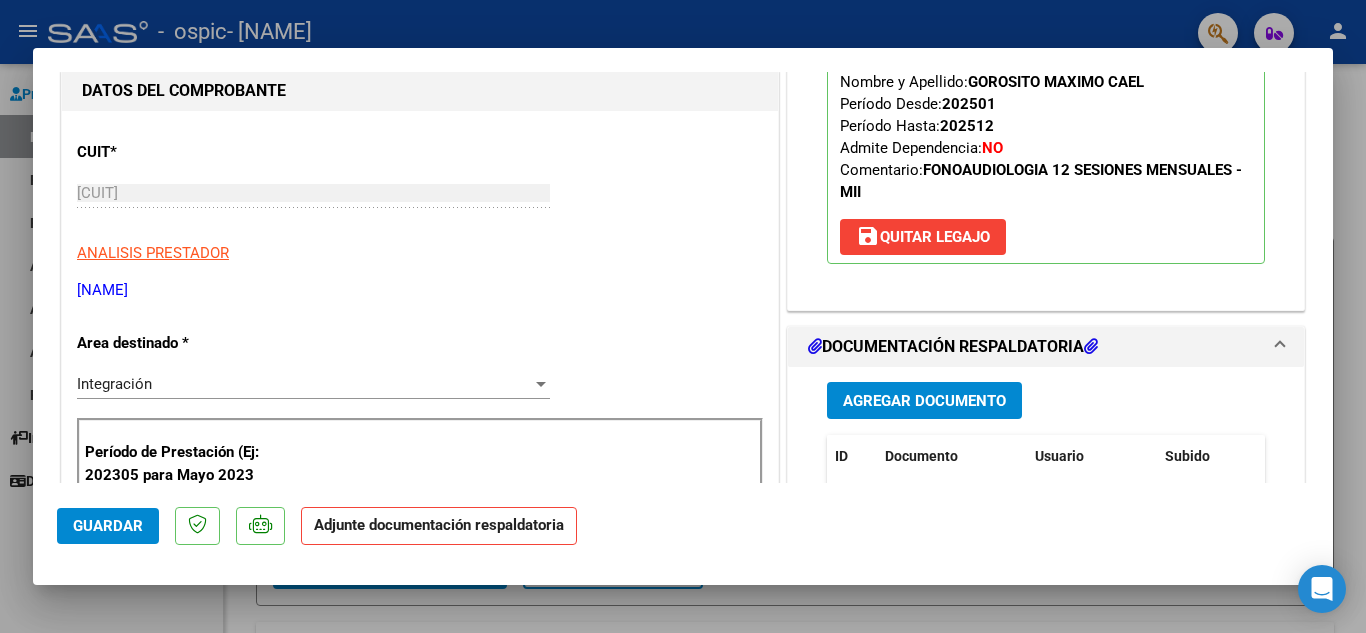 scroll, scrollTop: 300, scrollLeft: 0, axis: vertical 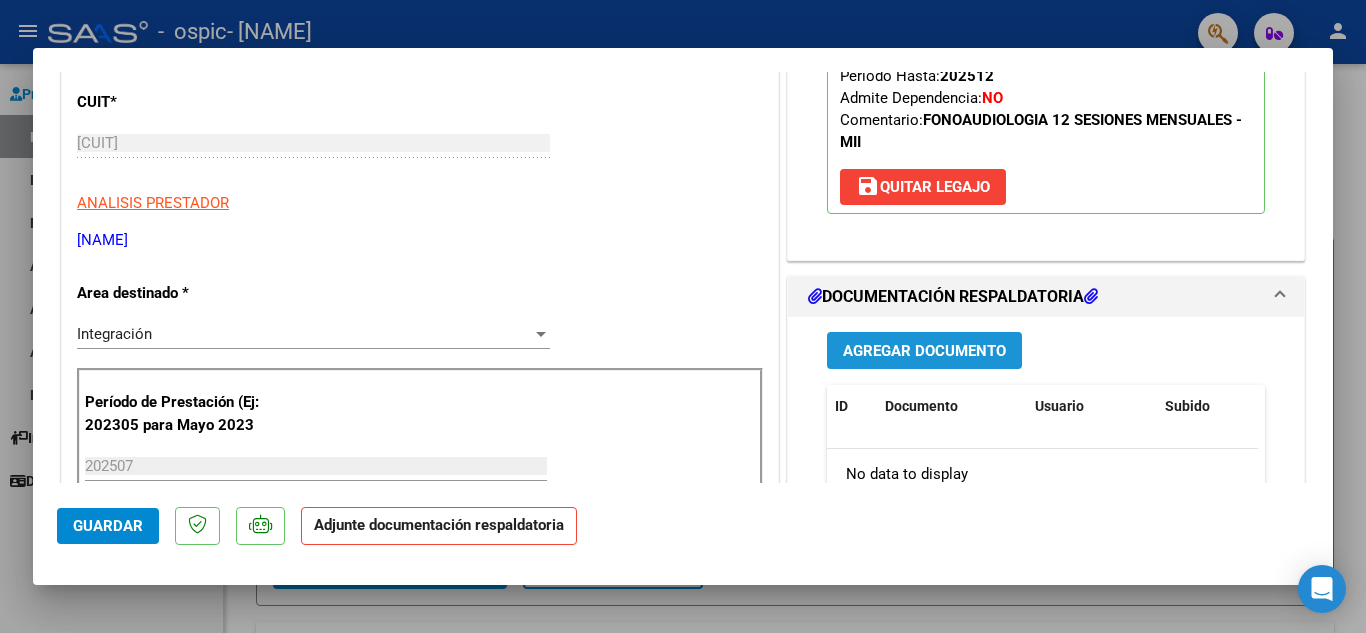 click on "Agregar Documento" at bounding box center [924, 351] 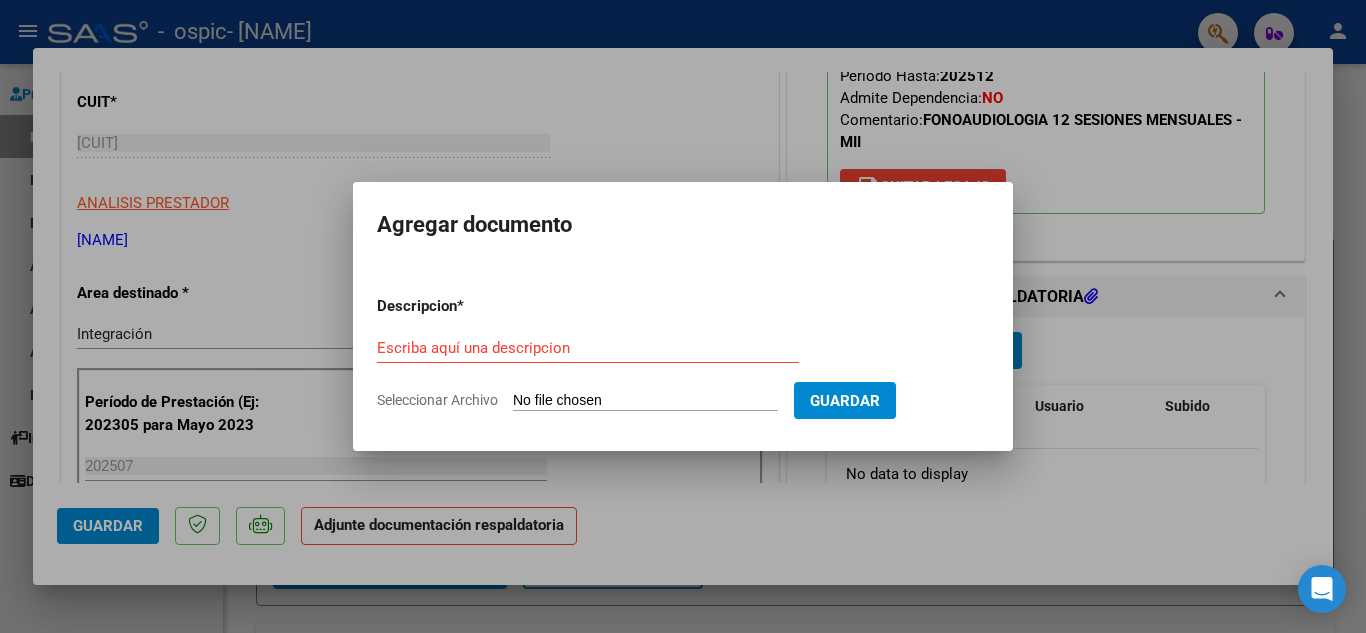 click on "Seleccionar Archivo" at bounding box center [645, 401] 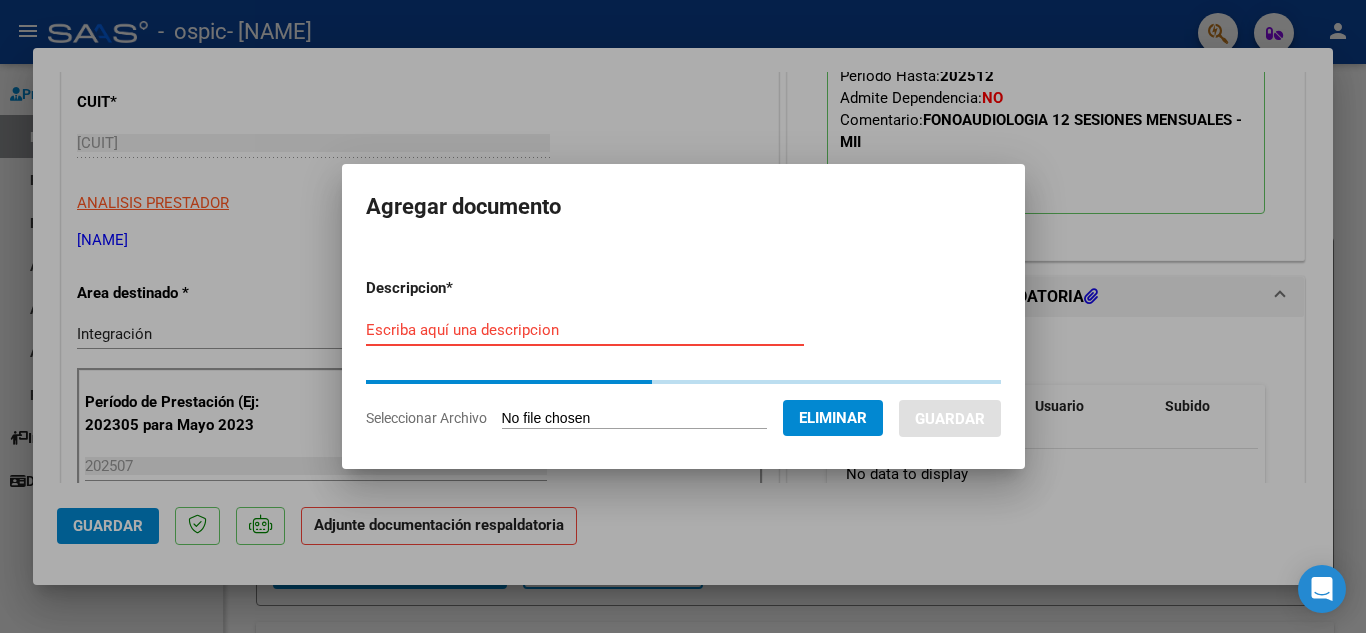 click on "Escriba aquí una descripcion" at bounding box center (585, 330) 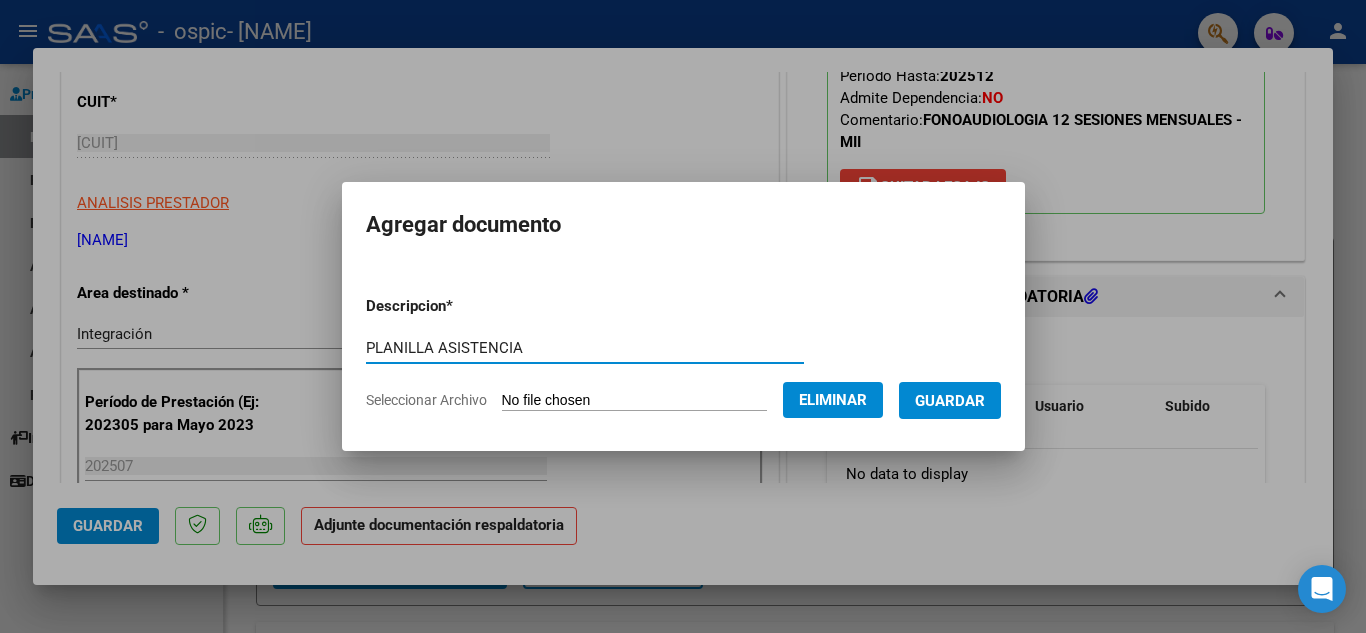 type on "PLANILLA ASISTENCIA" 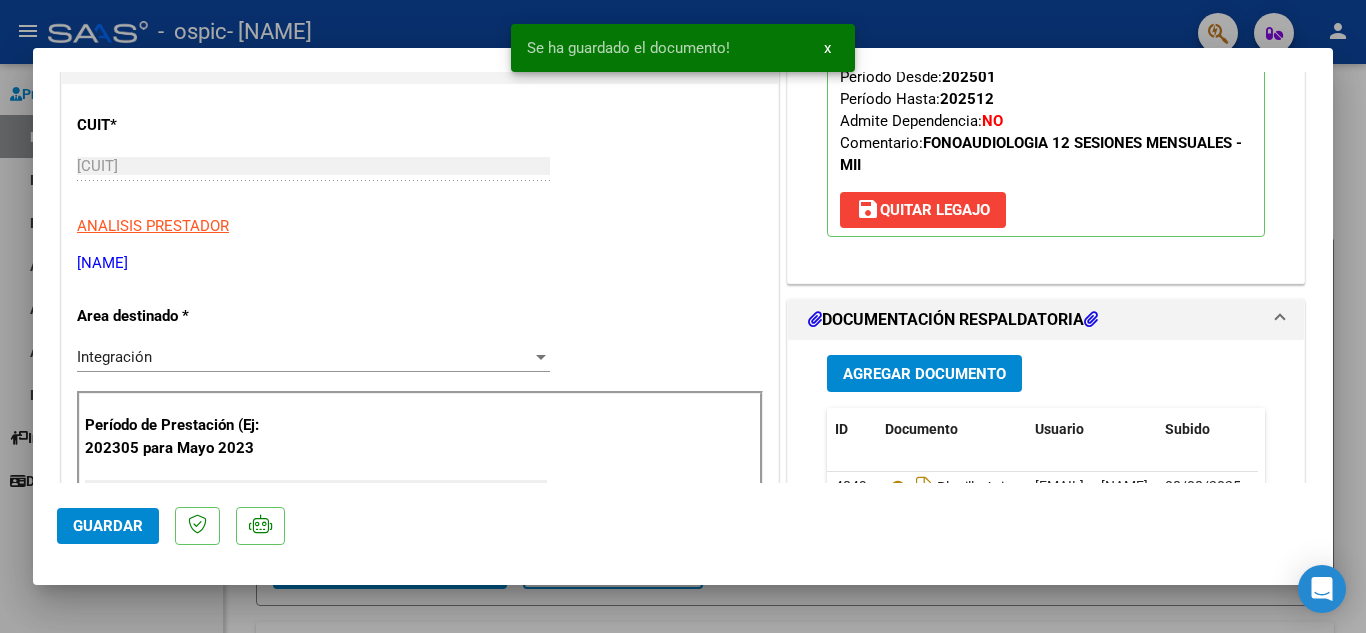 scroll, scrollTop: 0, scrollLeft: 0, axis: both 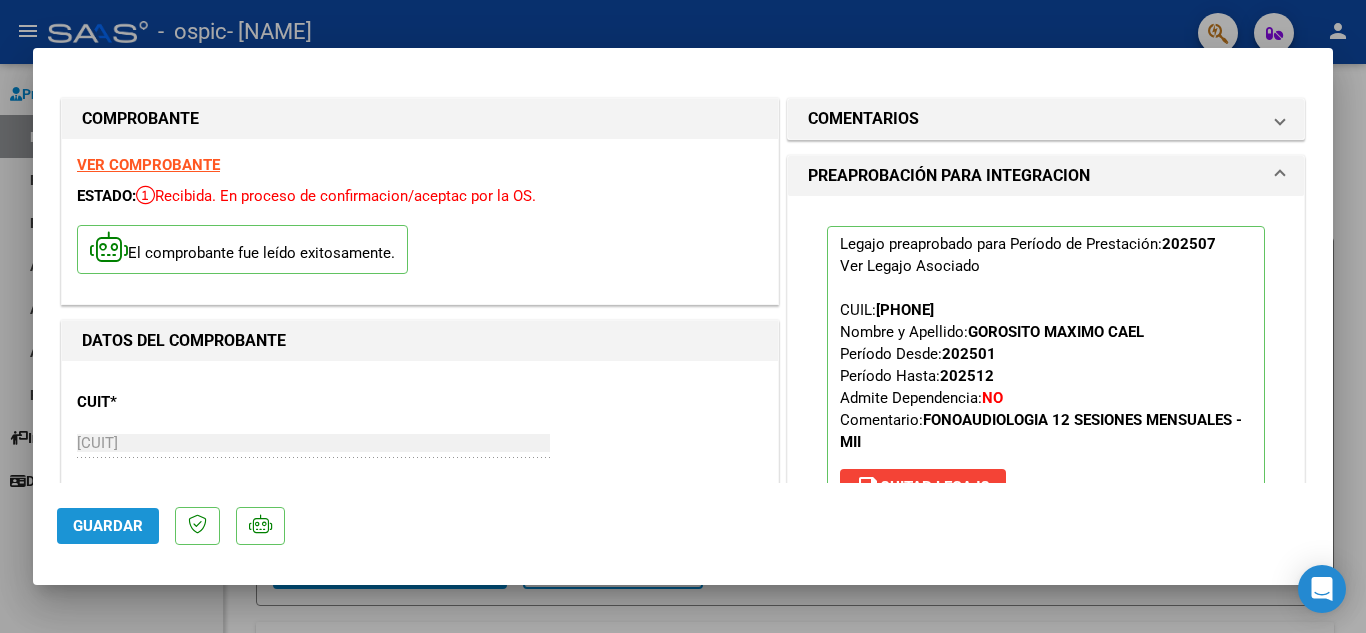 click on "Guardar" 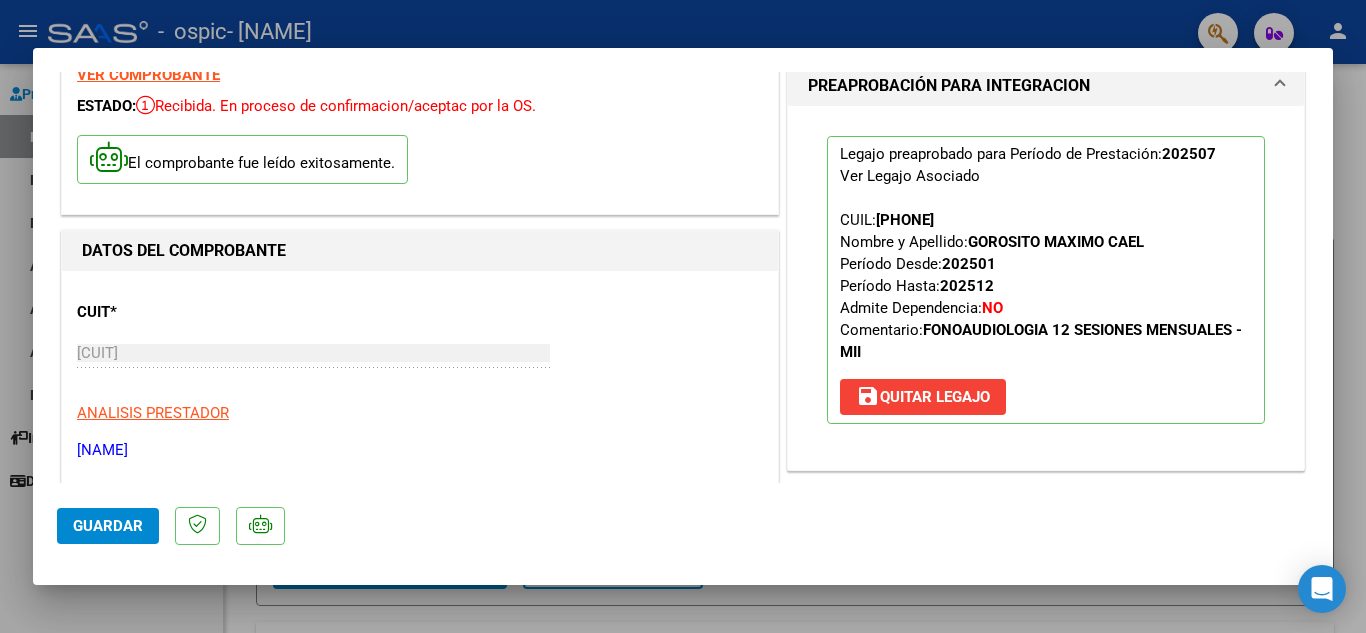 scroll, scrollTop: 100, scrollLeft: 0, axis: vertical 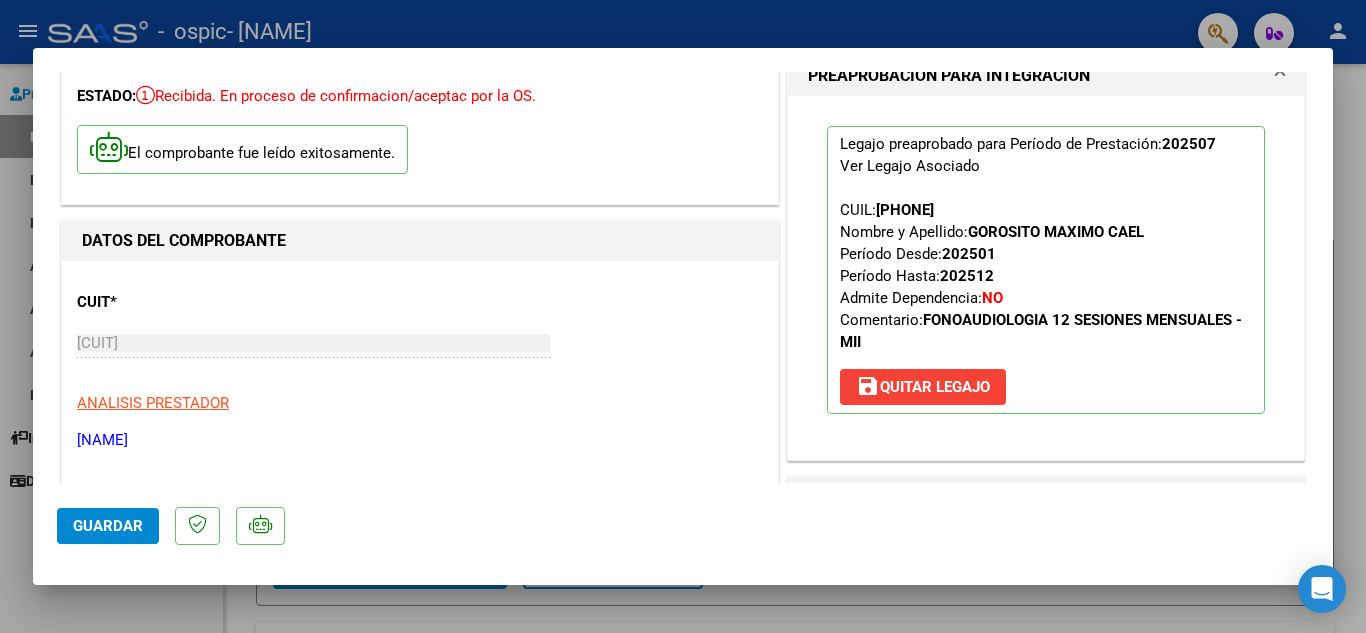 click at bounding box center (683, 316) 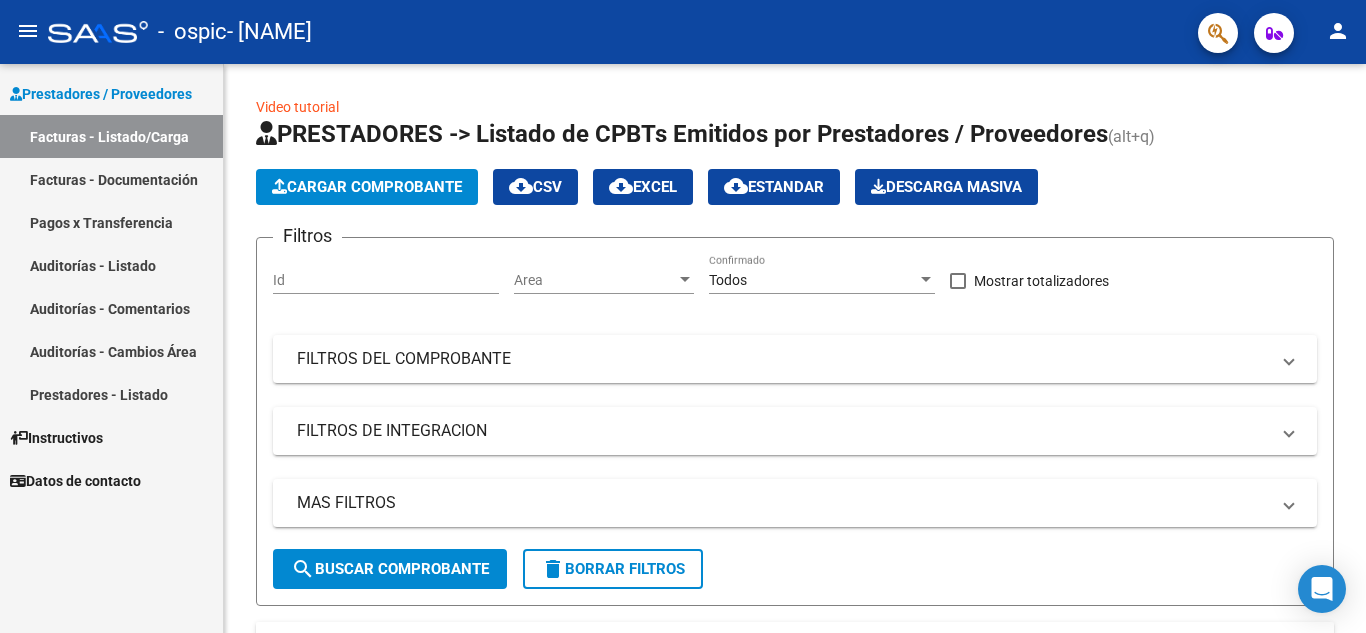 click on "Auditorías - Listado" at bounding box center [111, 265] 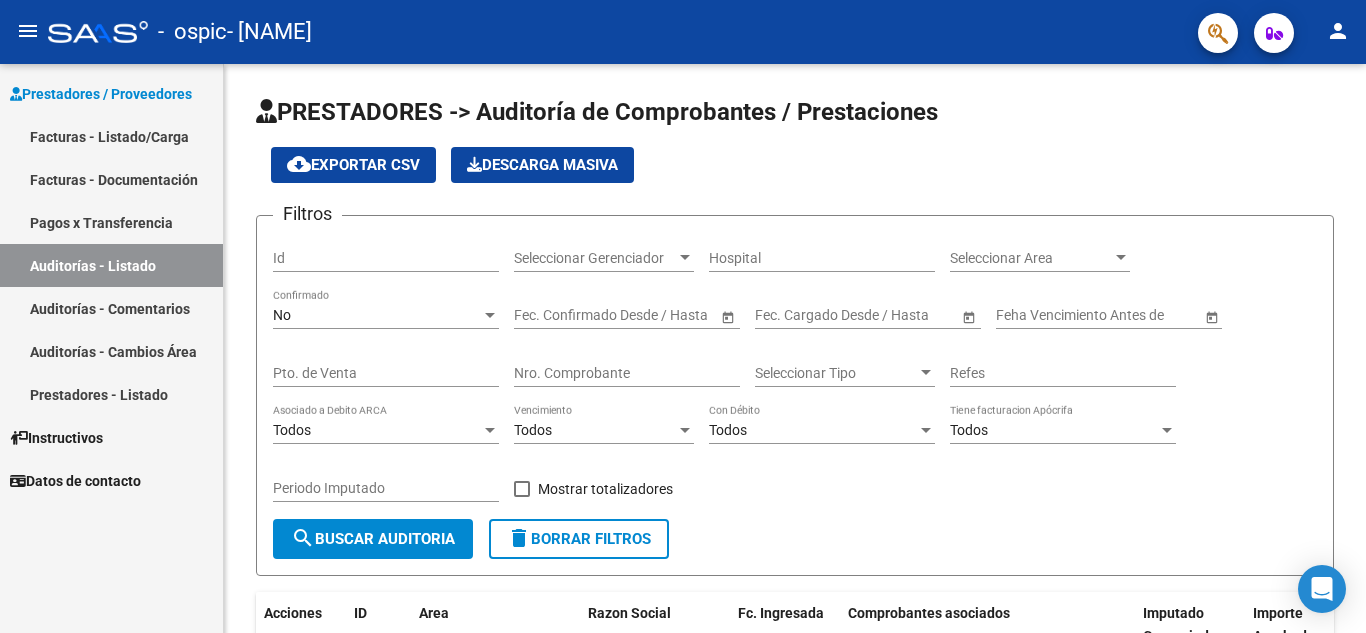 click on "Auditorías - Comentarios" at bounding box center [111, 308] 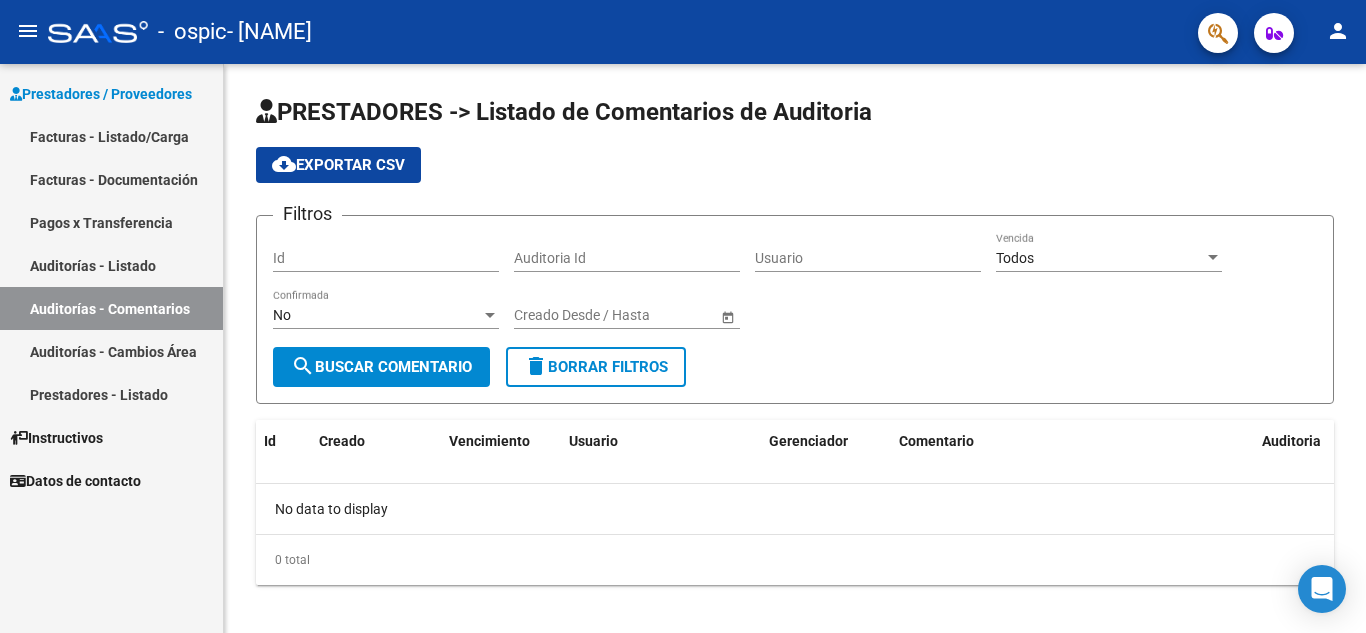 click on "Facturas - Documentación" at bounding box center [111, 179] 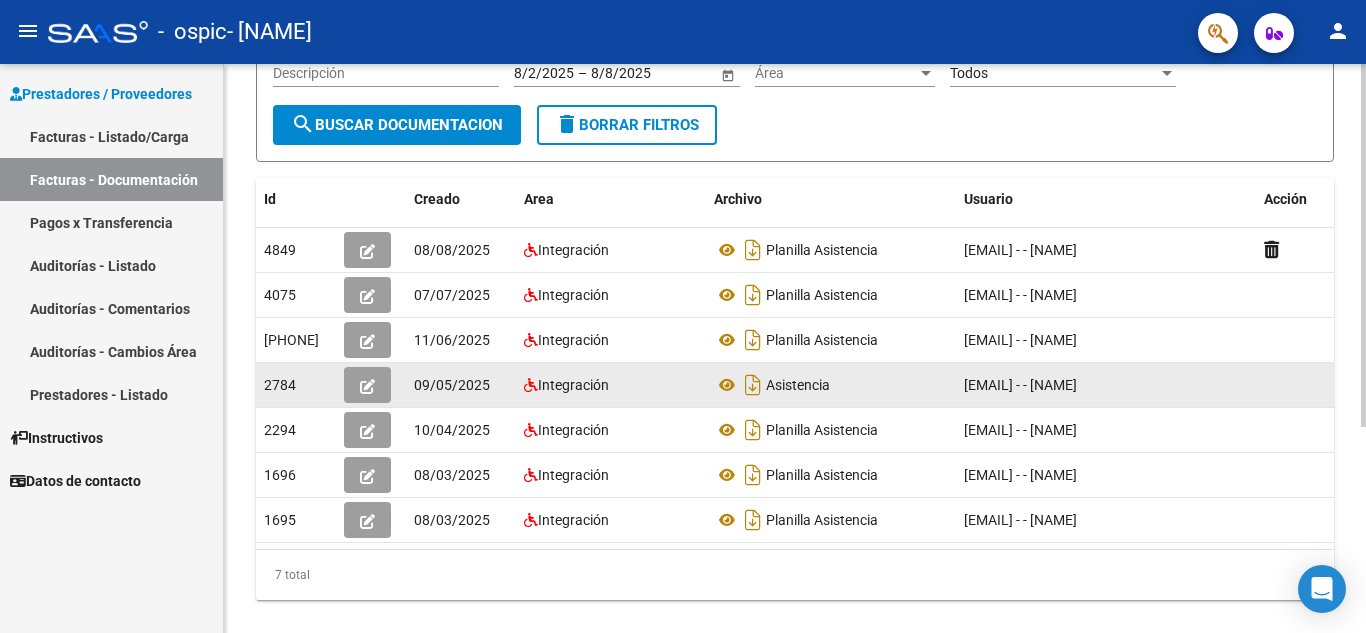 scroll, scrollTop: 200, scrollLeft: 0, axis: vertical 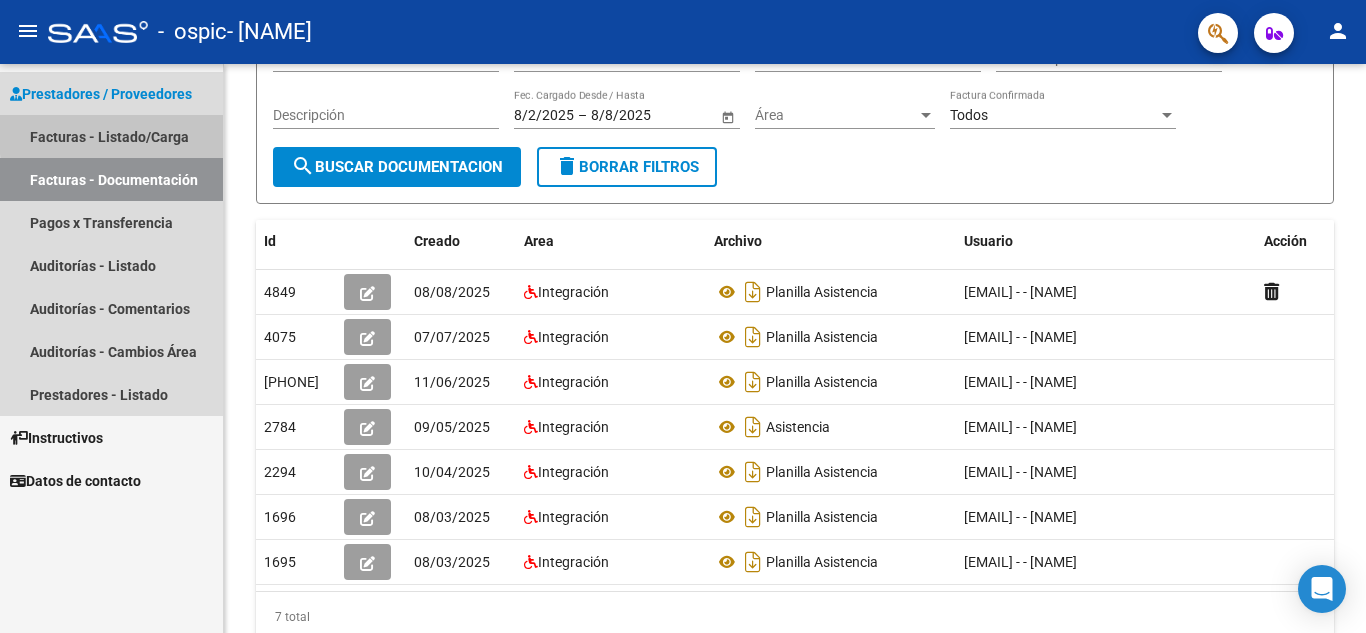 click on "Facturas - Listado/Carga" at bounding box center (111, 136) 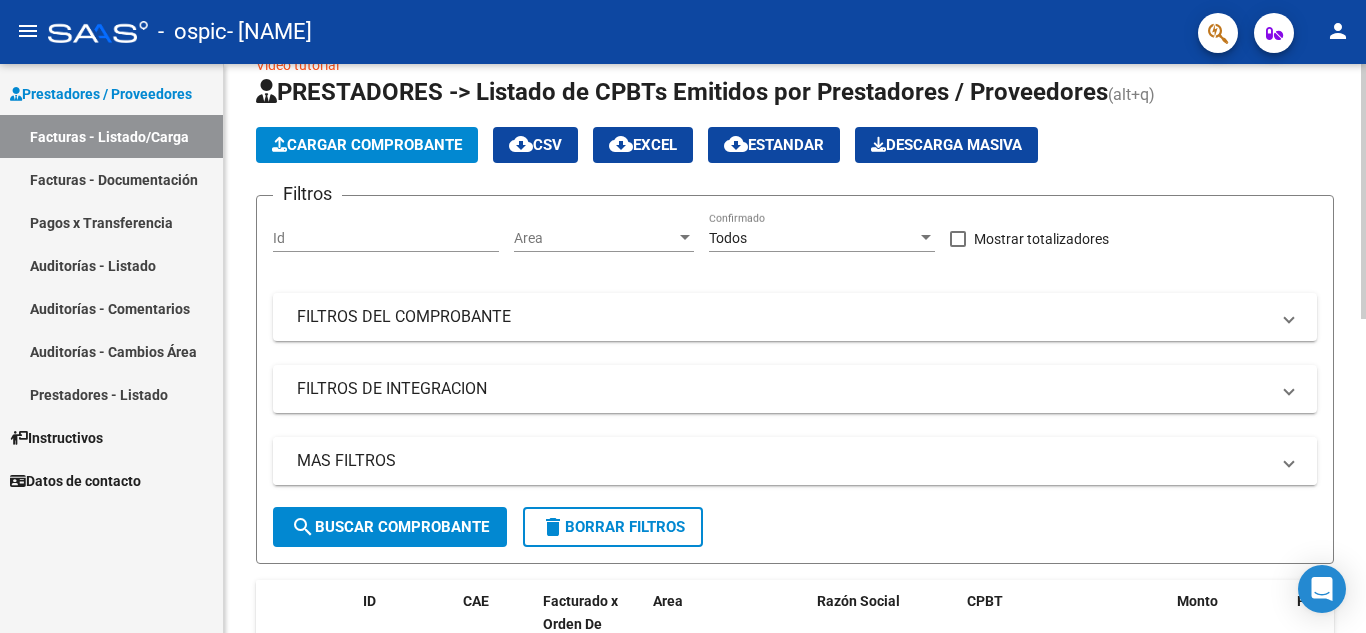 scroll, scrollTop: 0, scrollLeft: 0, axis: both 